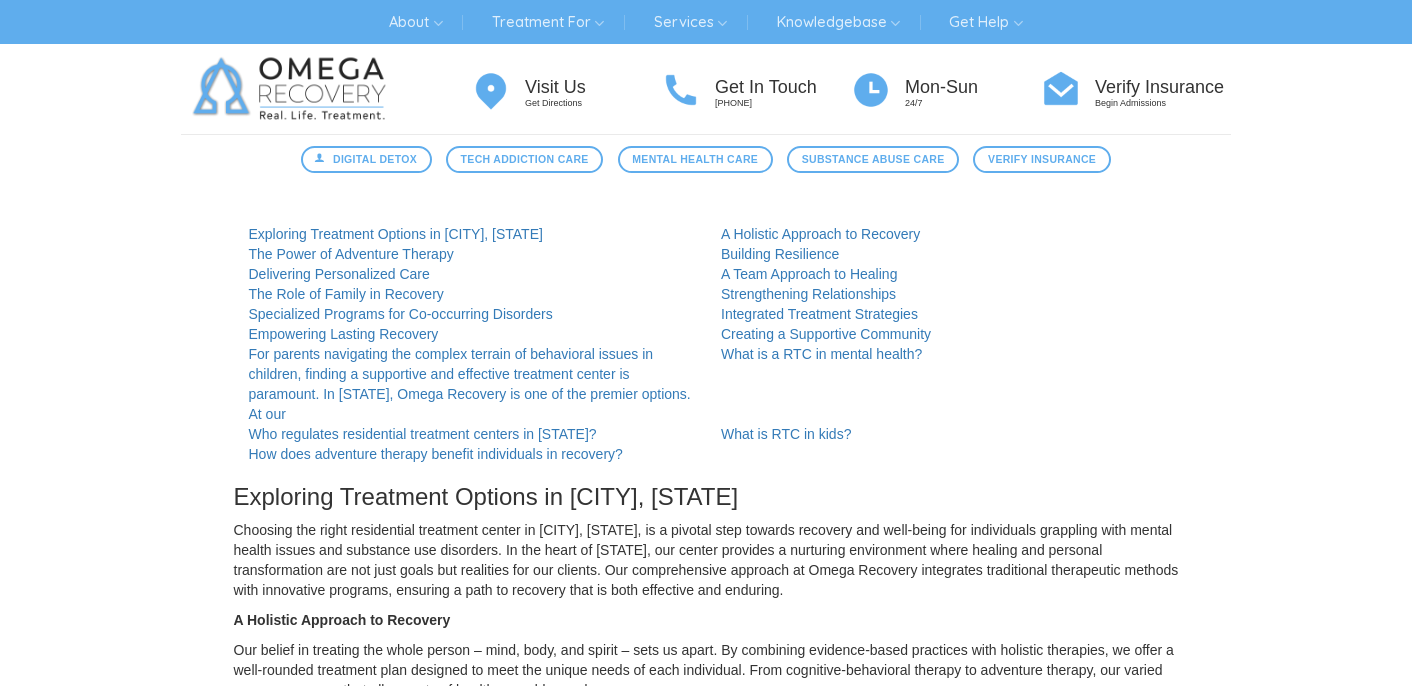 scroll, scrollTop: 0, scrollLeft: 0, axis: both 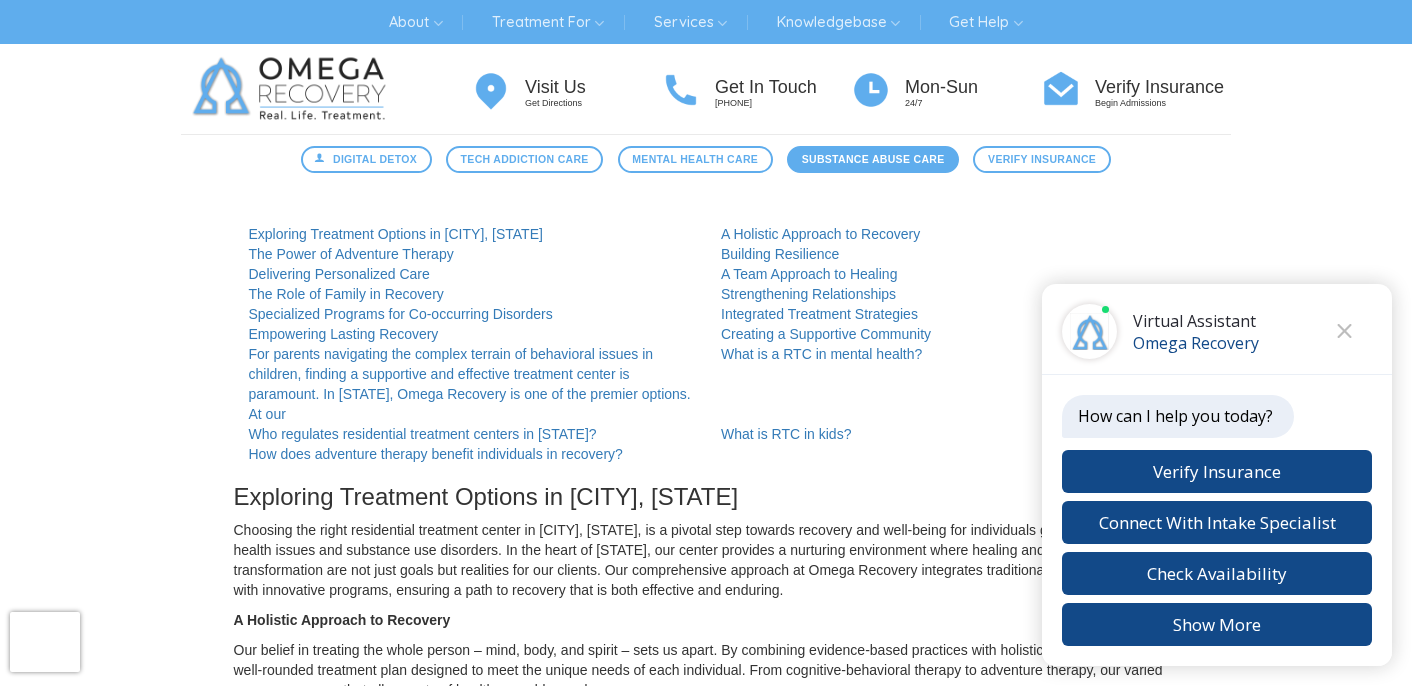 click on "Substance Abuse Care" at bounding box center (873, 159) 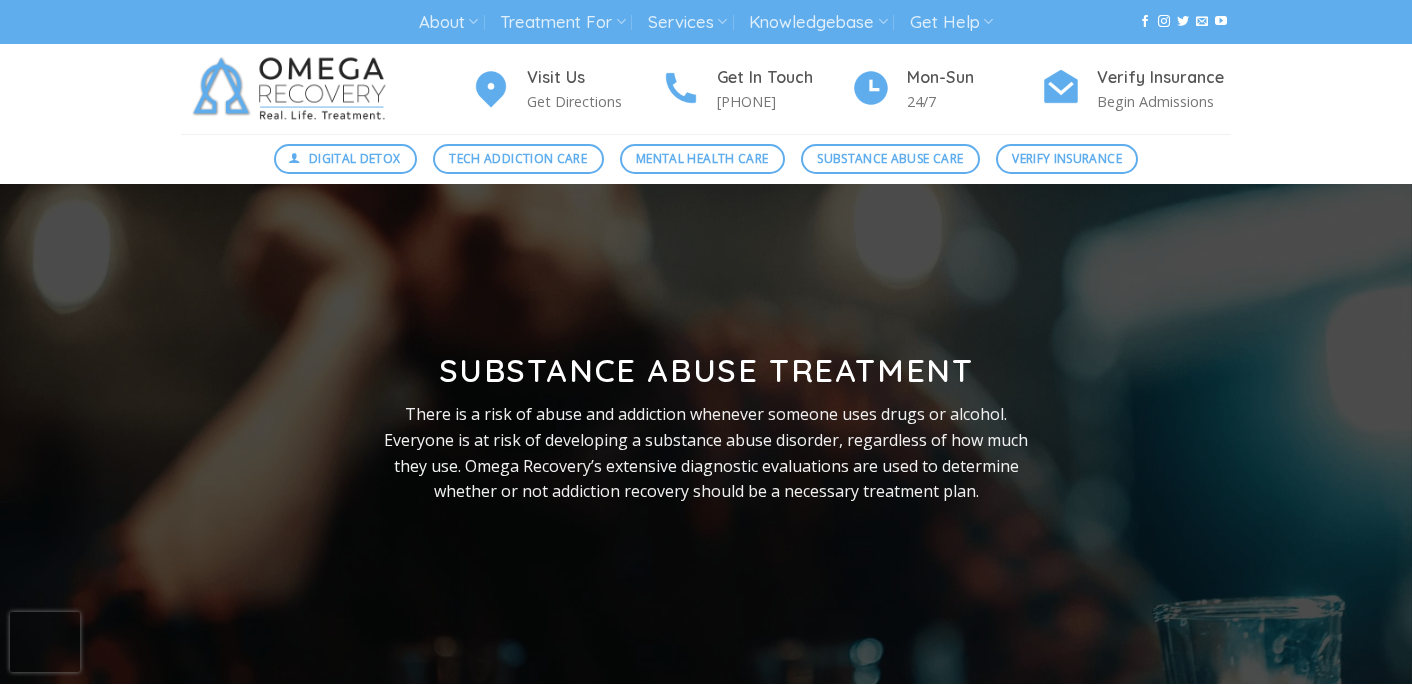 scroll, scrollTop: 0, scrollLeft: 0, axis: both 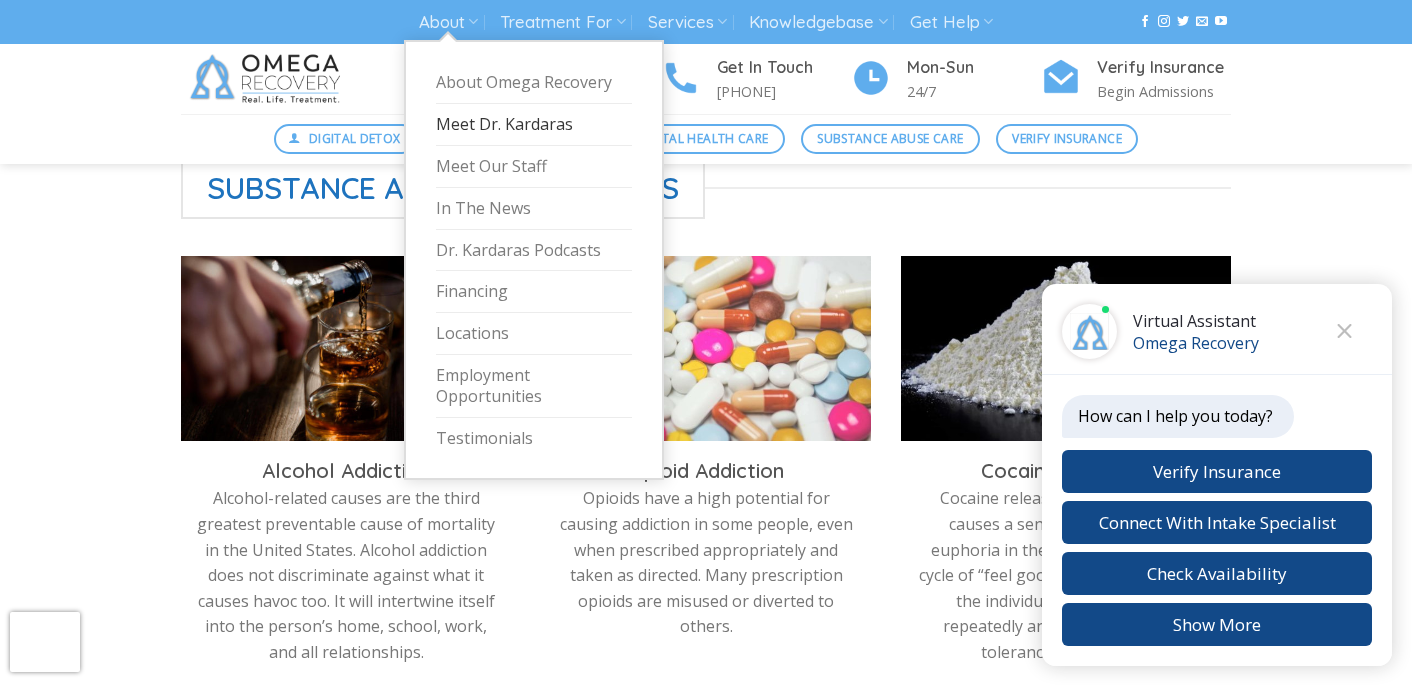 click on "Meet Dr. Kardaras" at bounding box center [534, 125] 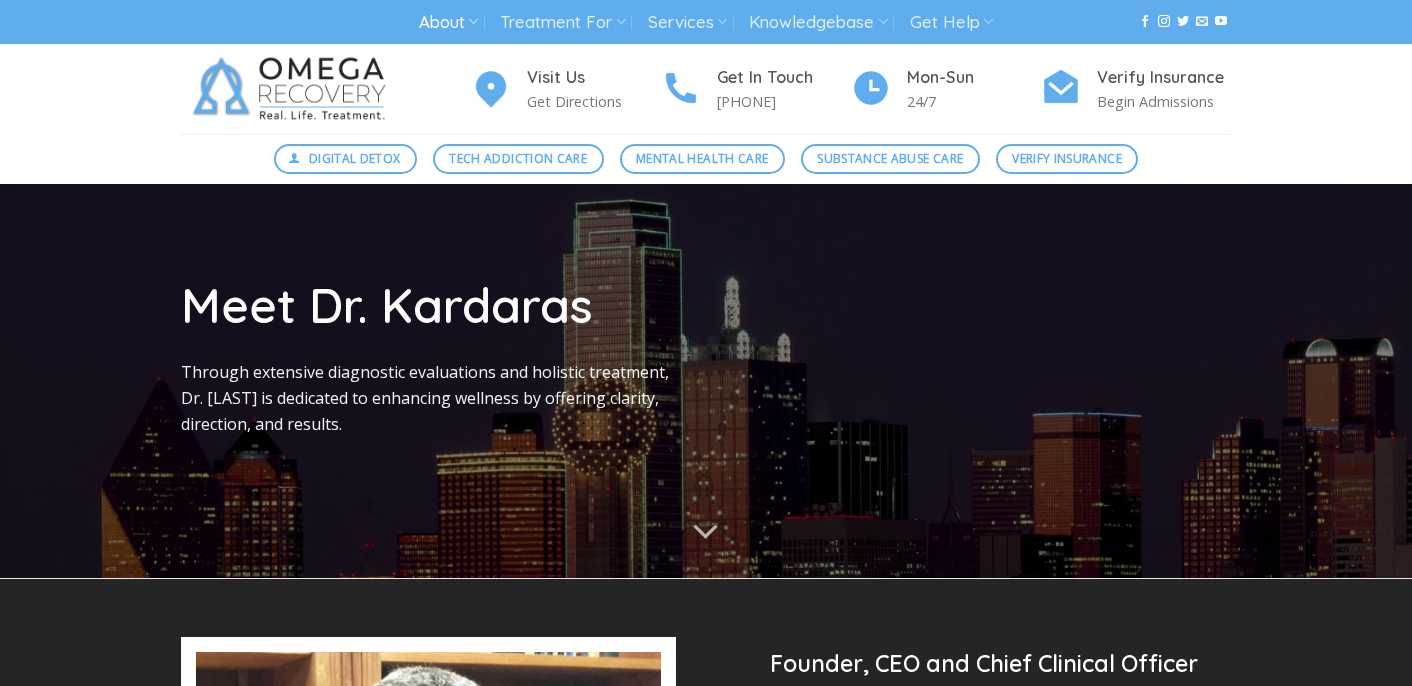 scroll, scrollTop: 0, scrollLeft: 0, axis: both 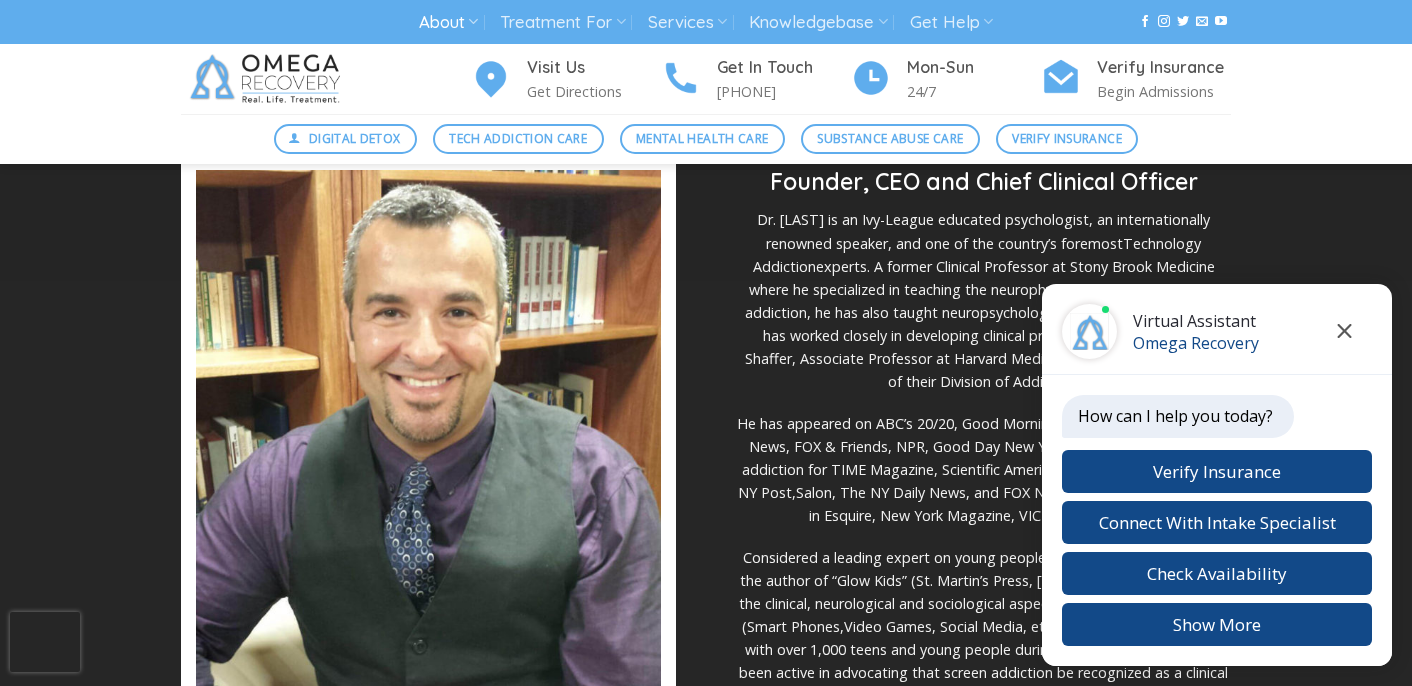 click at bounding box center (1344, 331) 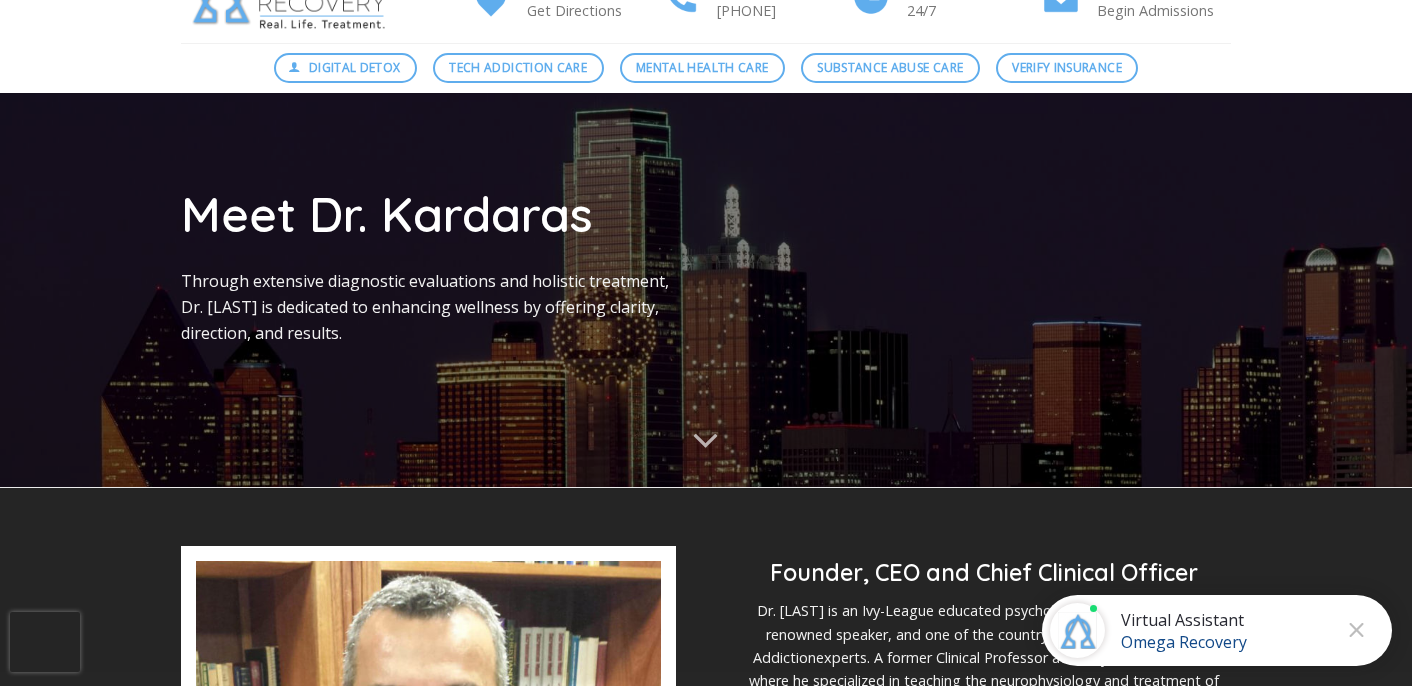 scroll, scrollTop: 0, scrollLeft: 0, axis: both 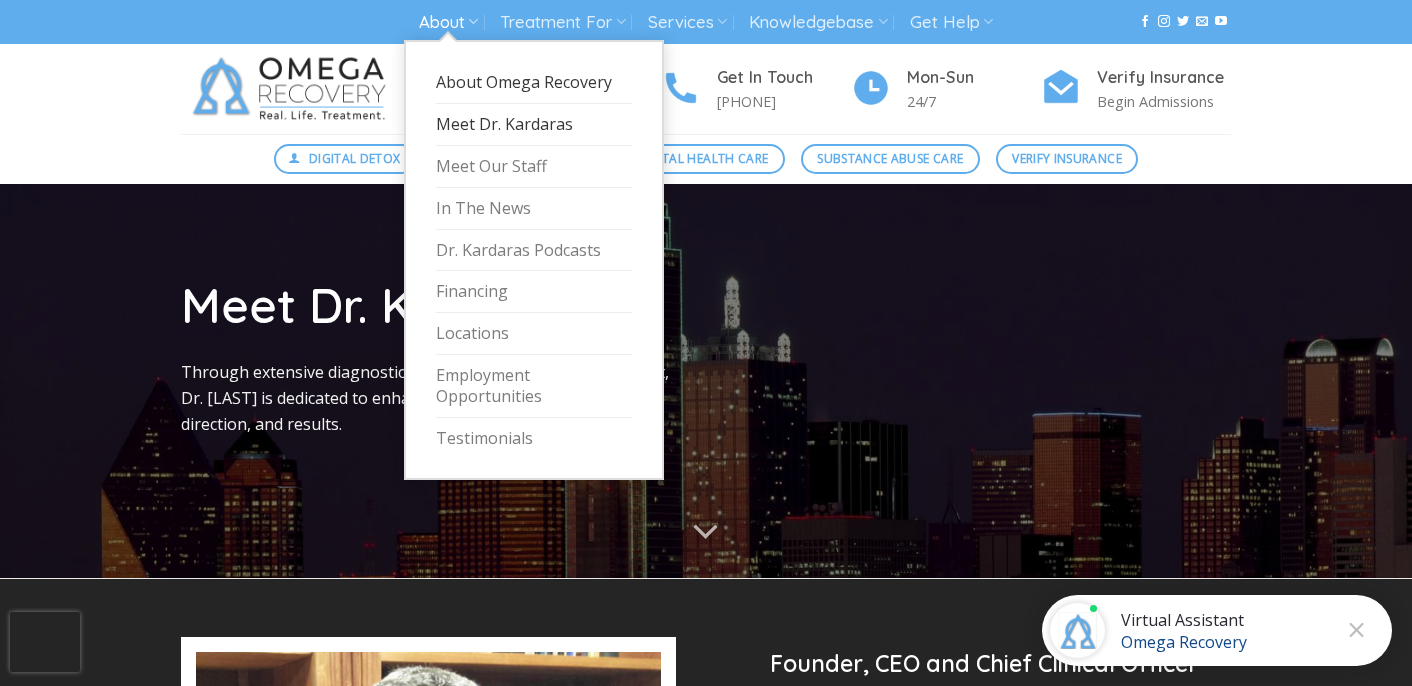 click on "About Omega Recovery" at bounding box center [534, 83] 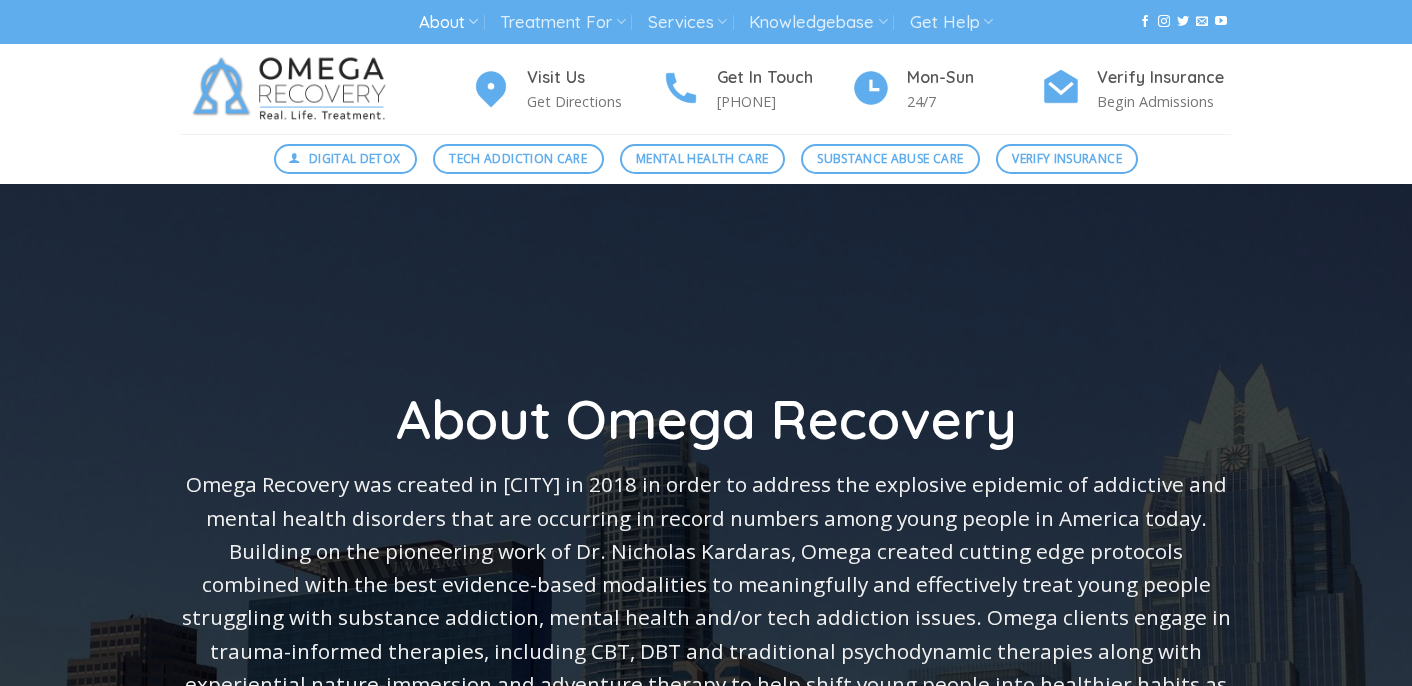 scroll, scrollTop: 0, scrollLeft: 0, axis: both 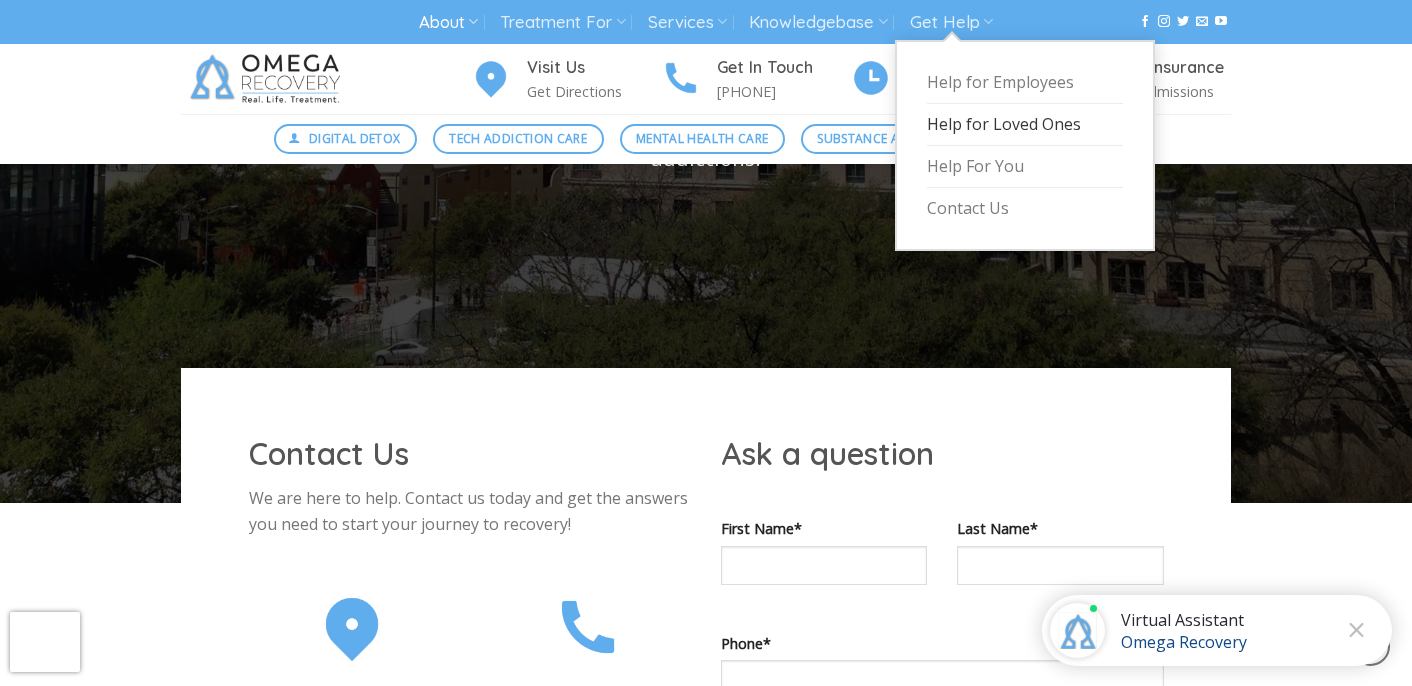 click on "Help for Loved Ones" at bounding box center (1025, 125) 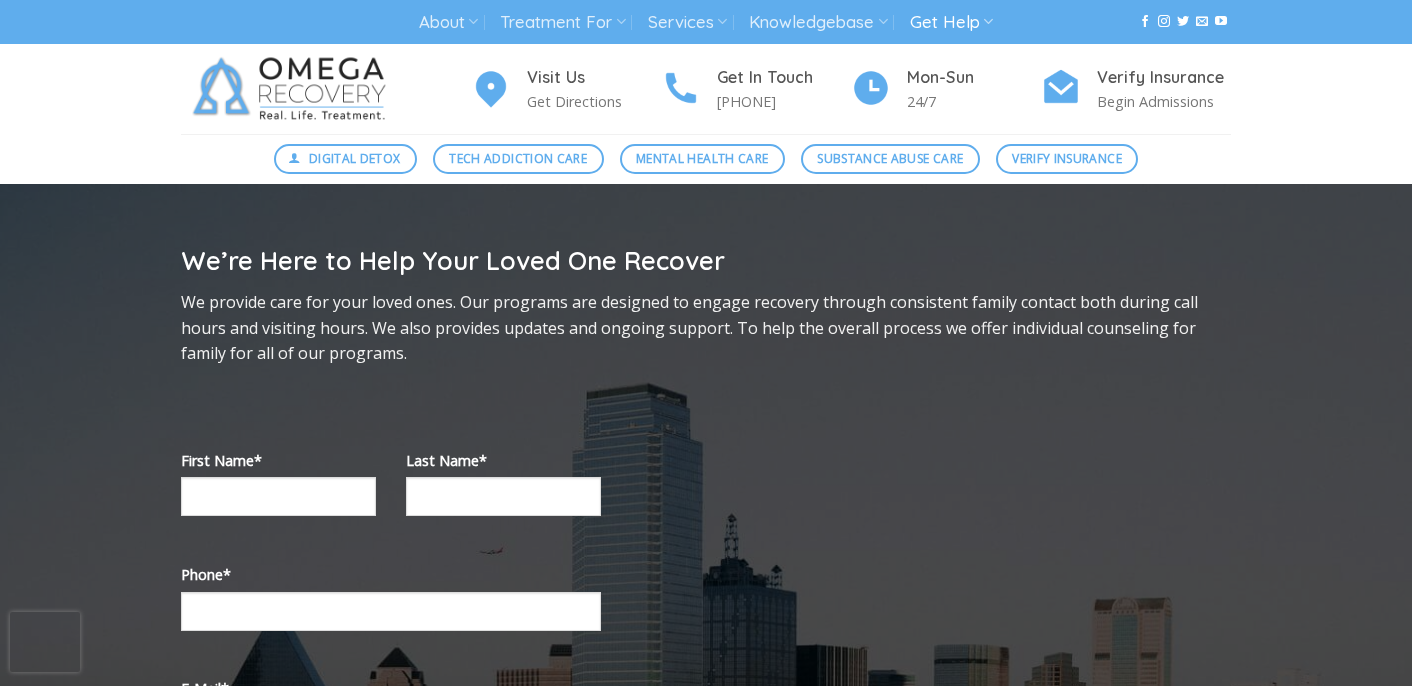 scroll, scrollTop: 0, scrollLeft: 0, axis: both 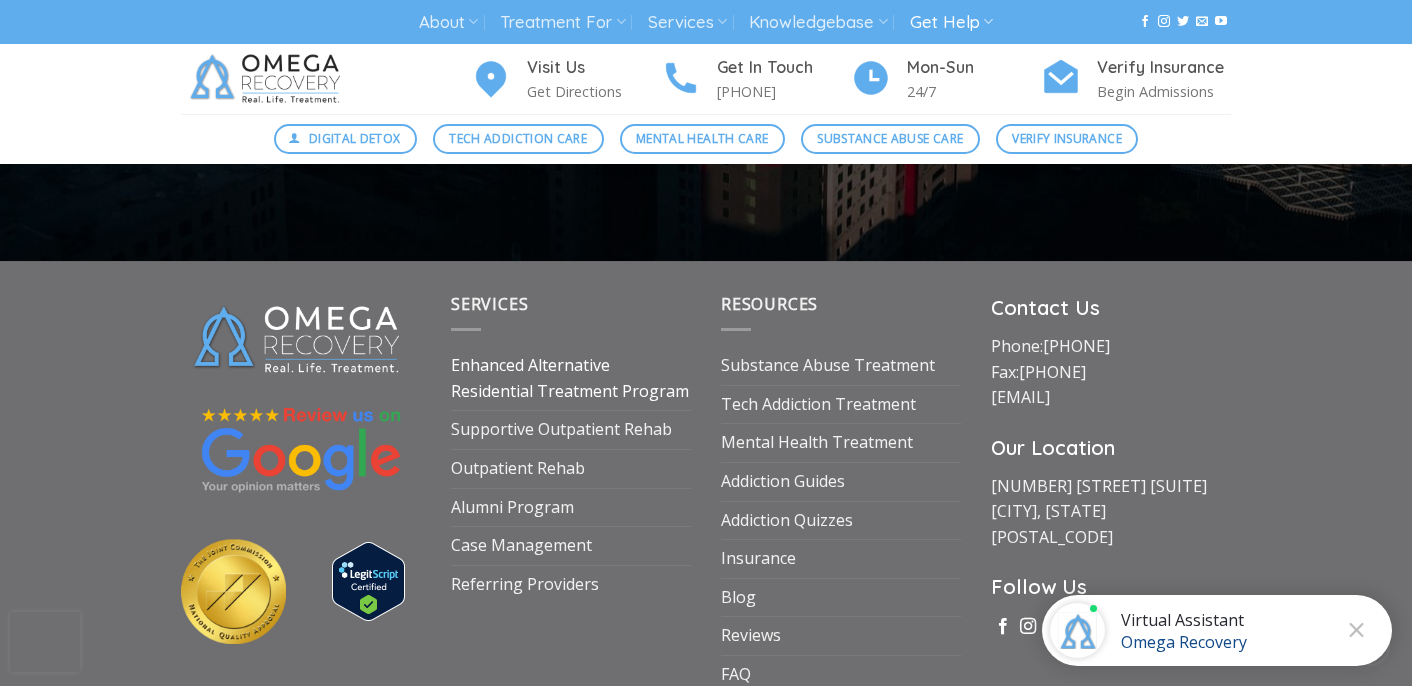 click on "Enhanced Alternative Residential Treatment Program" at bounding box center [571, 378] 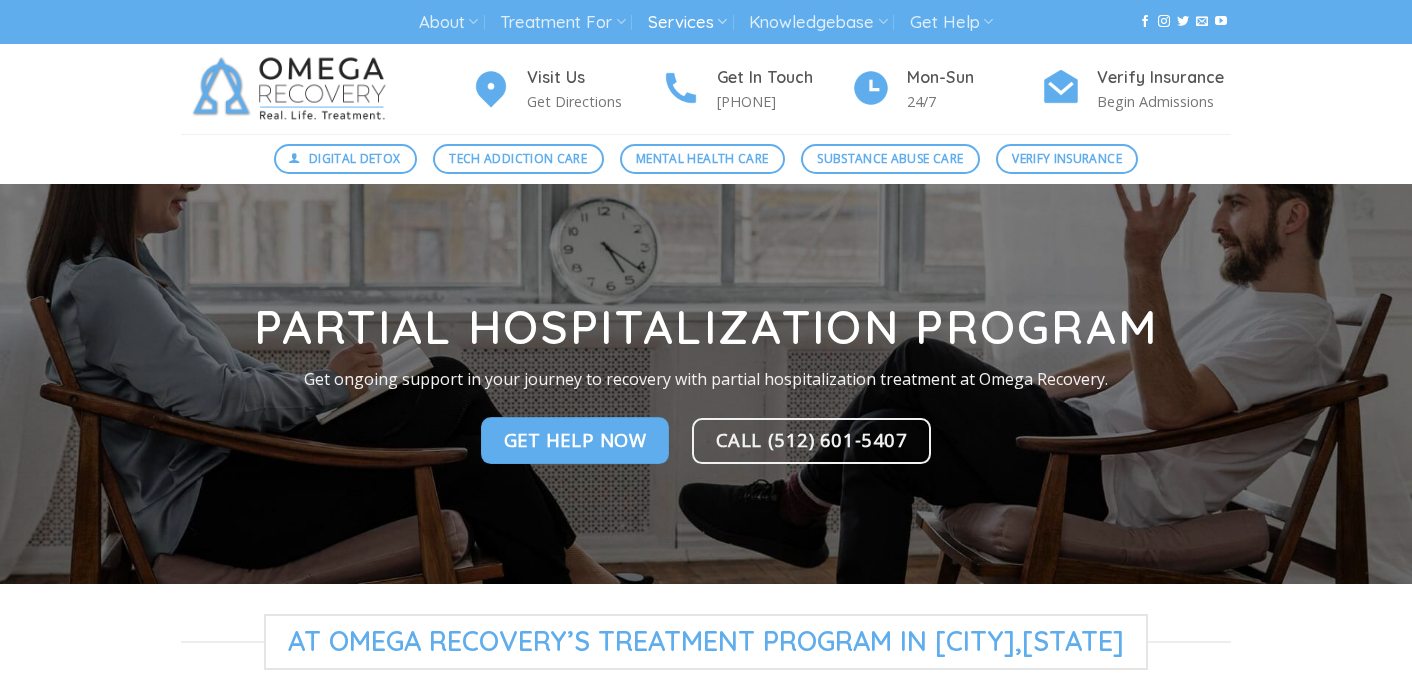 scroll, scrollTop: 0, scrollLeft: 0, axis: both 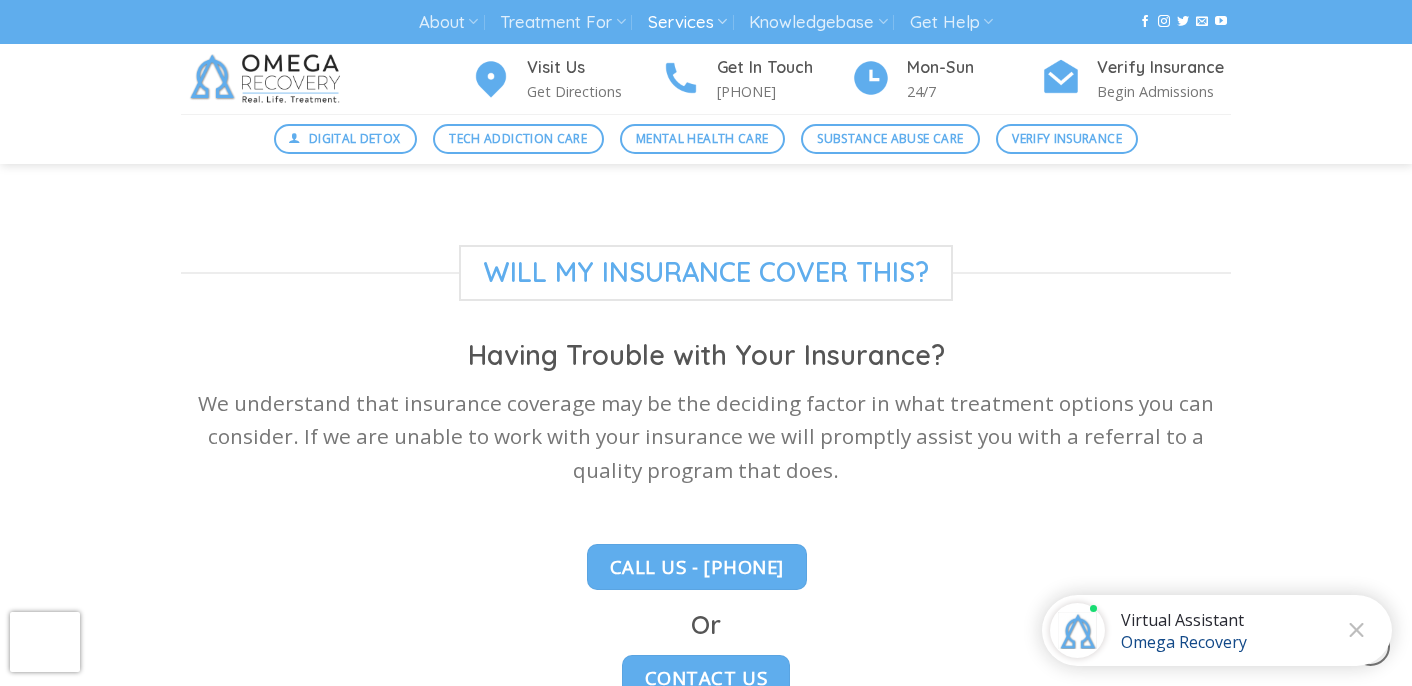 click on "Will my insurance cover this?" at bounding box center [706, 273] 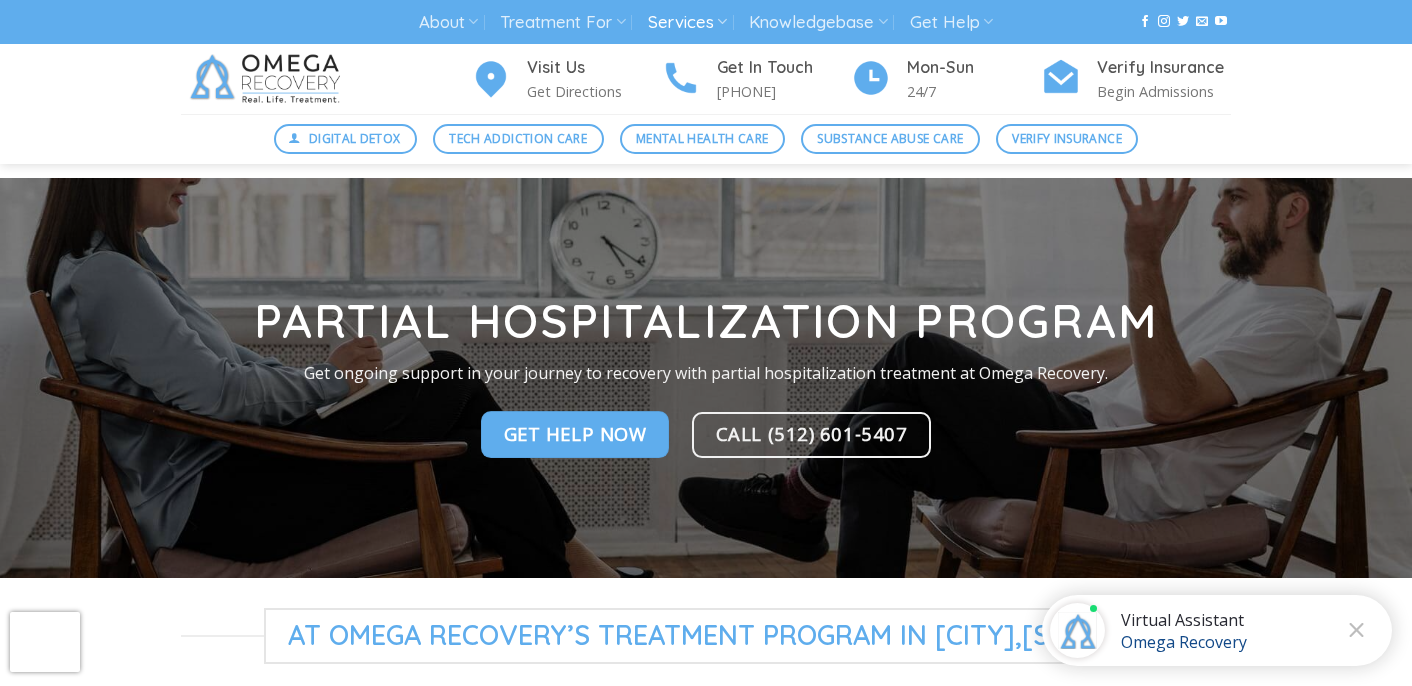 scroll, scrollTop: 0, scrollLeft: 0, axis: both 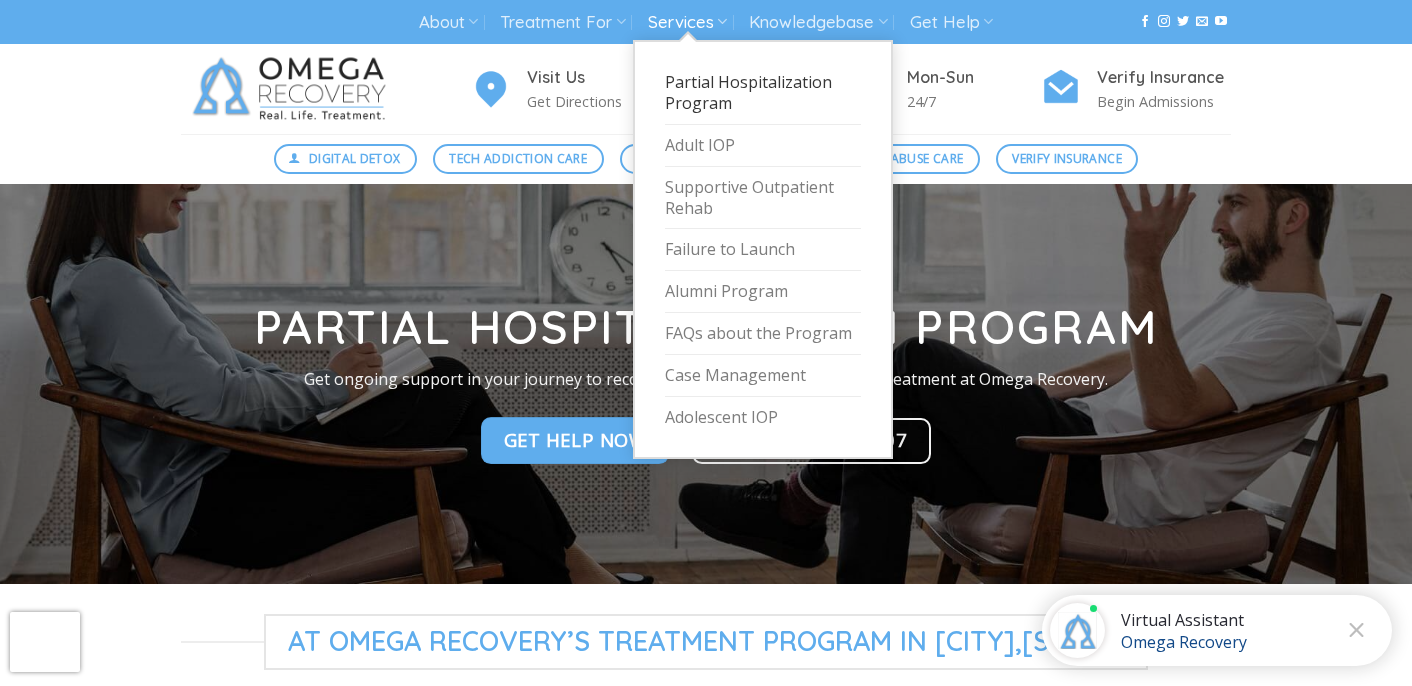 click on "Partial Hospitalization Program" at bounding box center [763, 93] 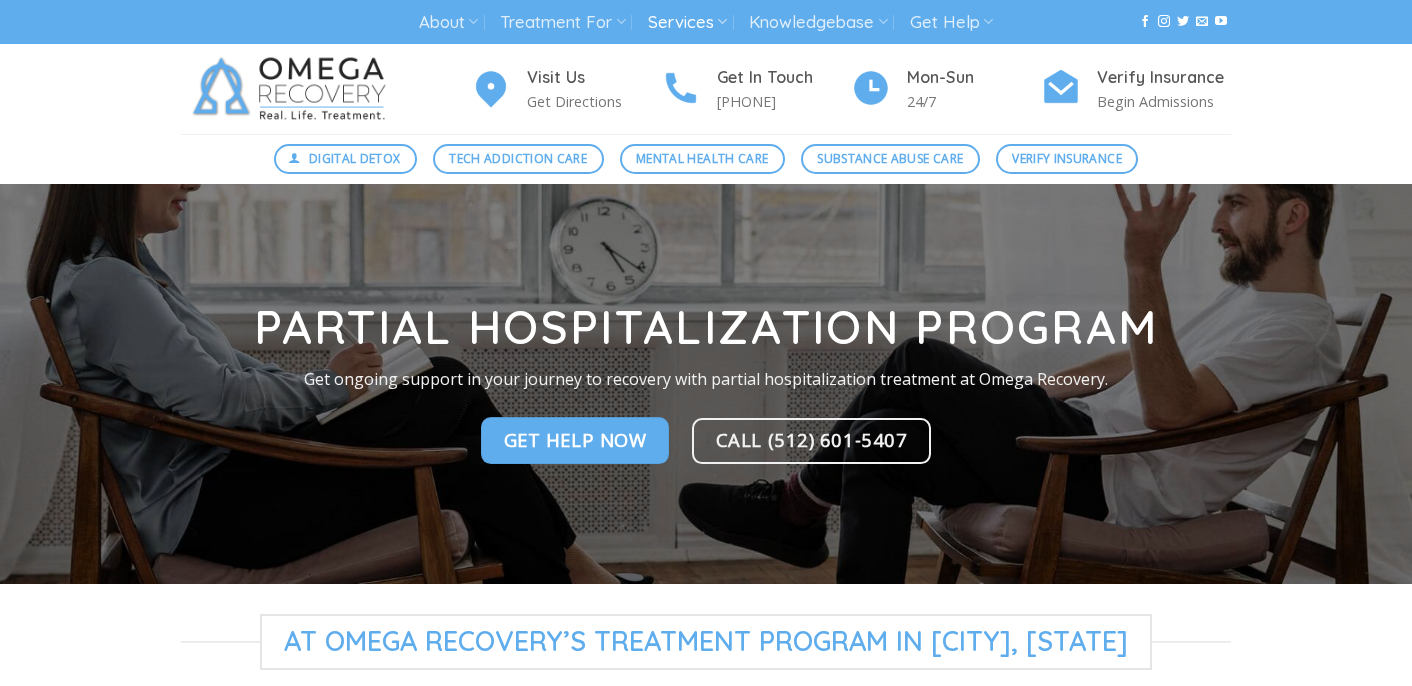 scroll, scrollTop: 0, scrollLeft: 0, axis: both 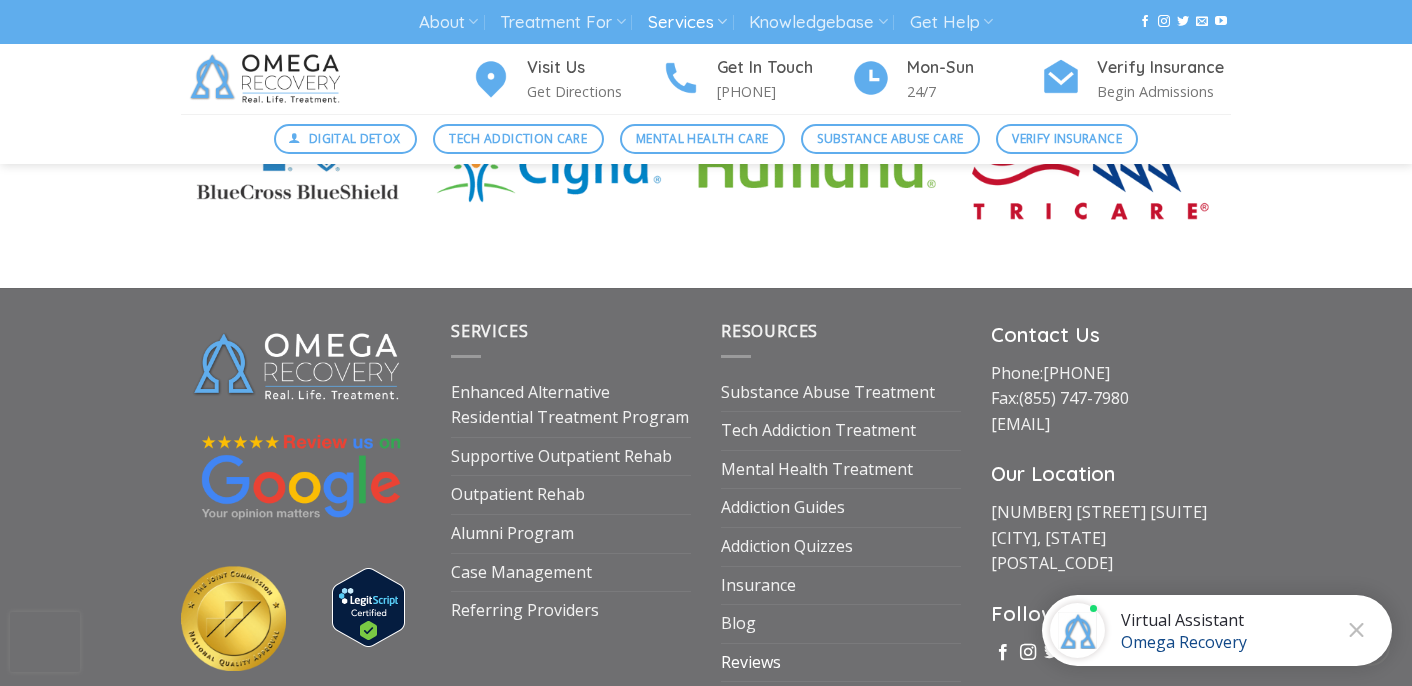 click on "Reviews" at bounding box center [751, 663] 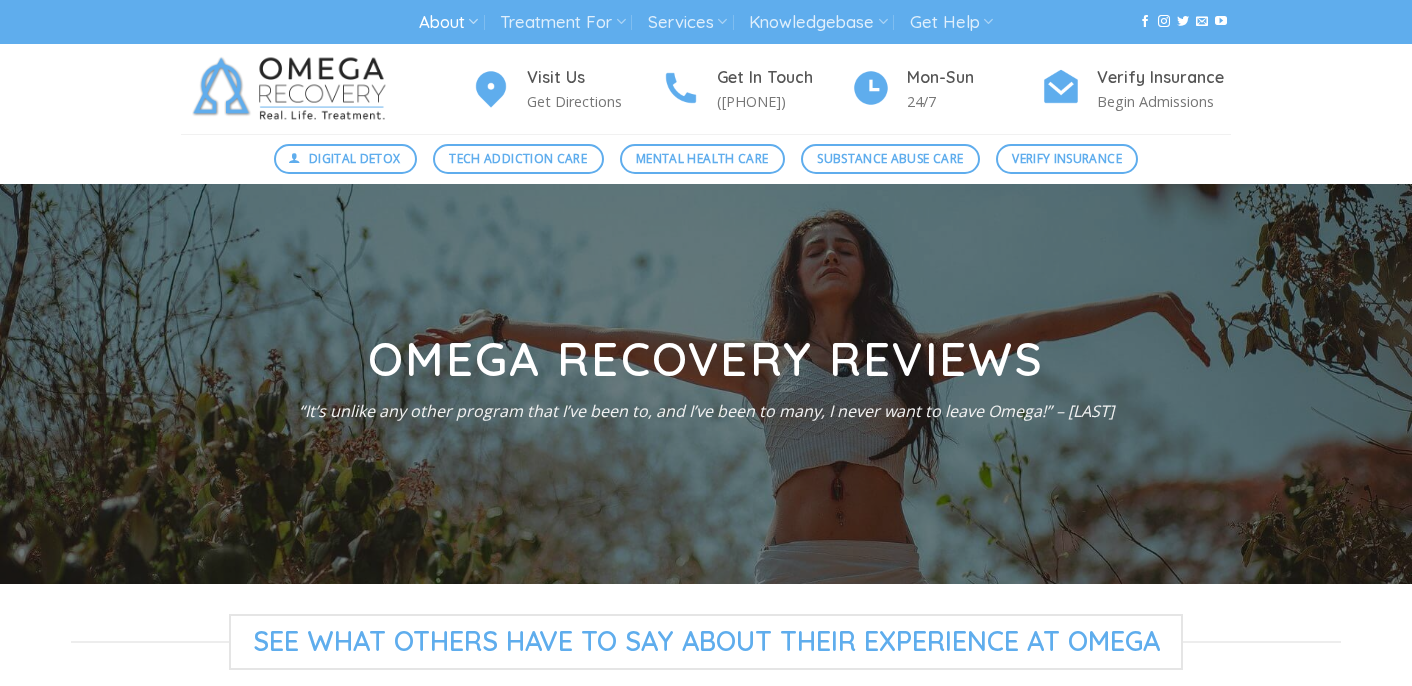scroll, scrollTop: 0, scrollLeft: 0, axis: both 